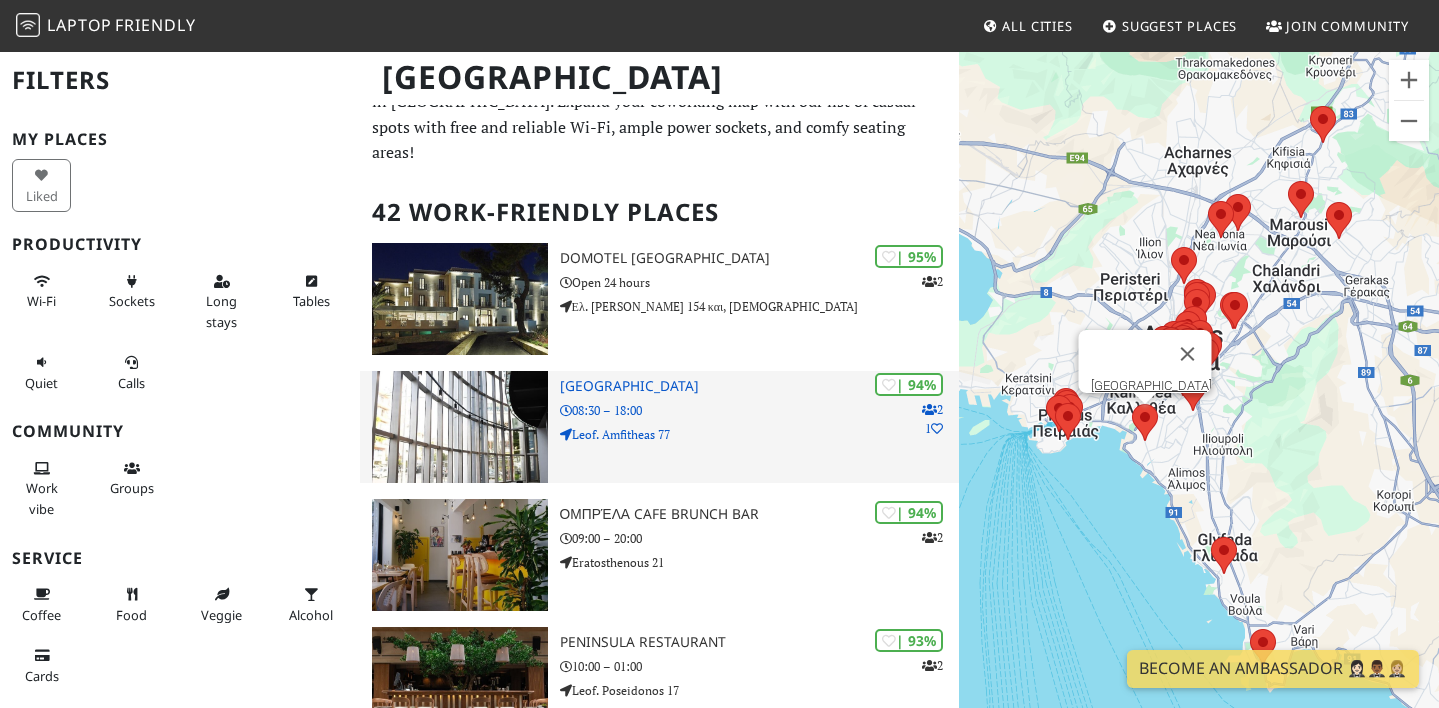 scroll, scrollTop: 46, scrollLeft: 0, axis: vertical 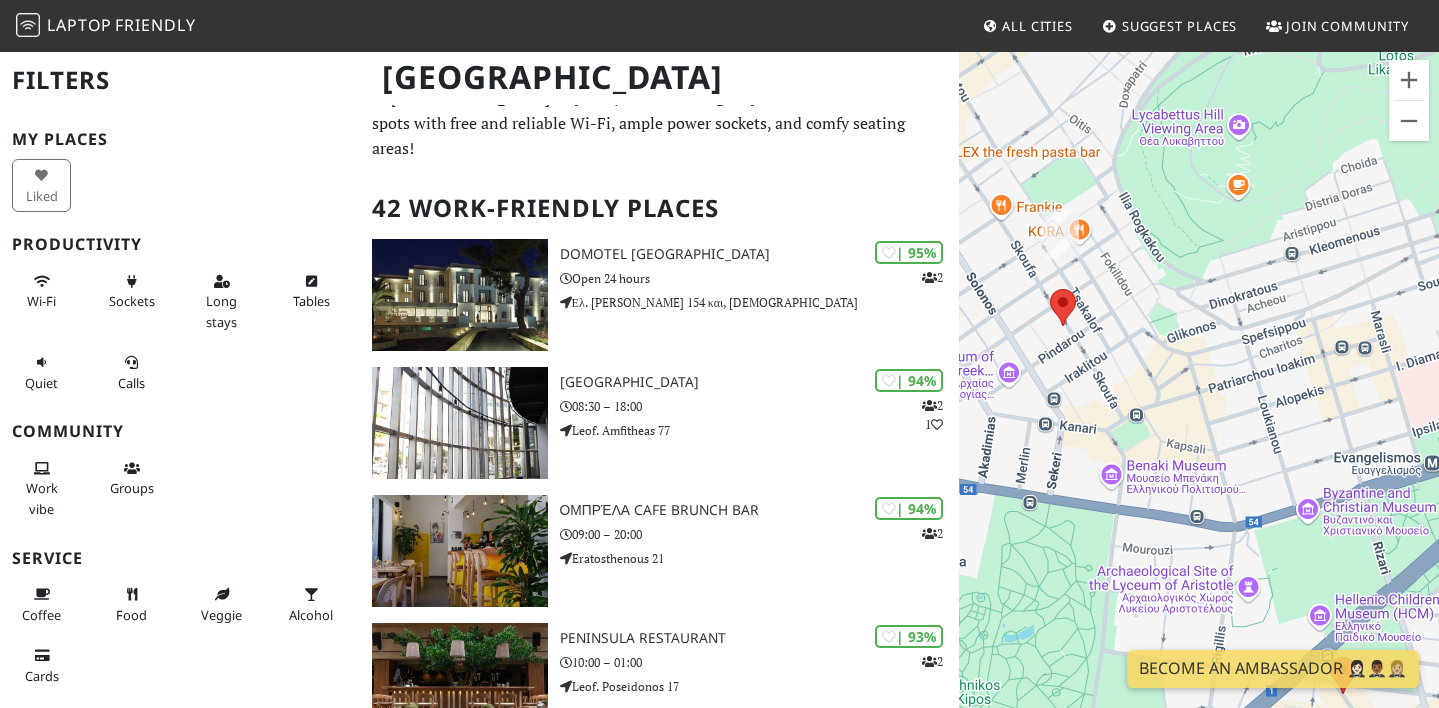 click at bounding box center [1060, 234] 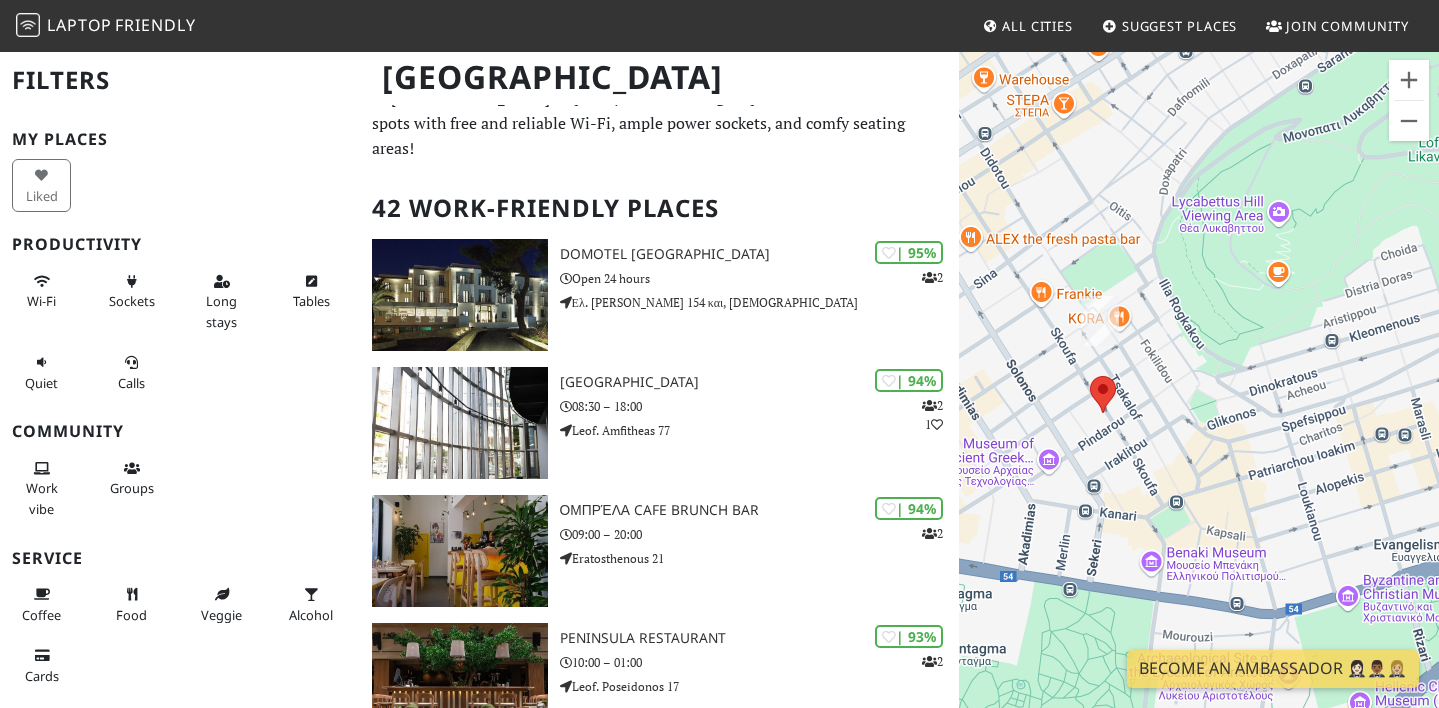 drag, startPoint x: 1072, startPoint y: 269, endPoint x: 1125, endPoint y: 375, distance: 118.511604 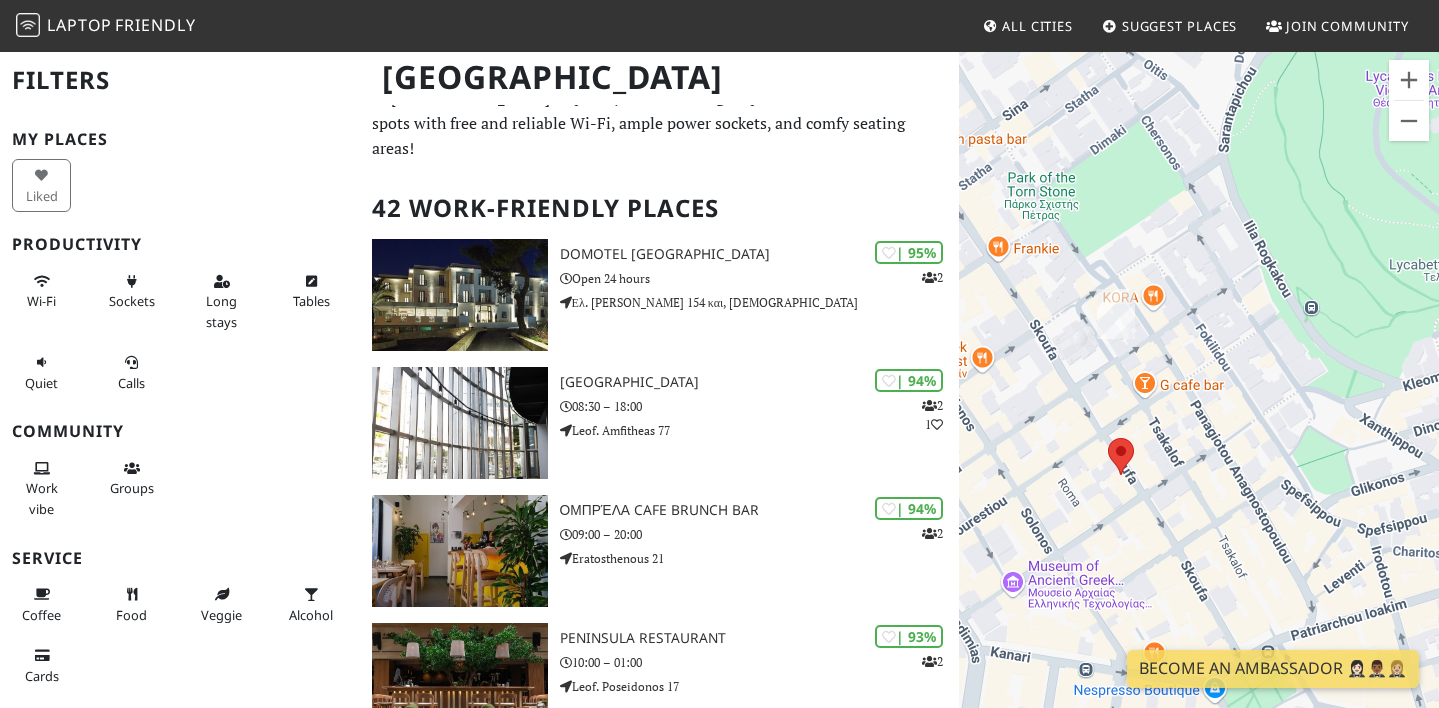 click at bounding box center (1116, 314) 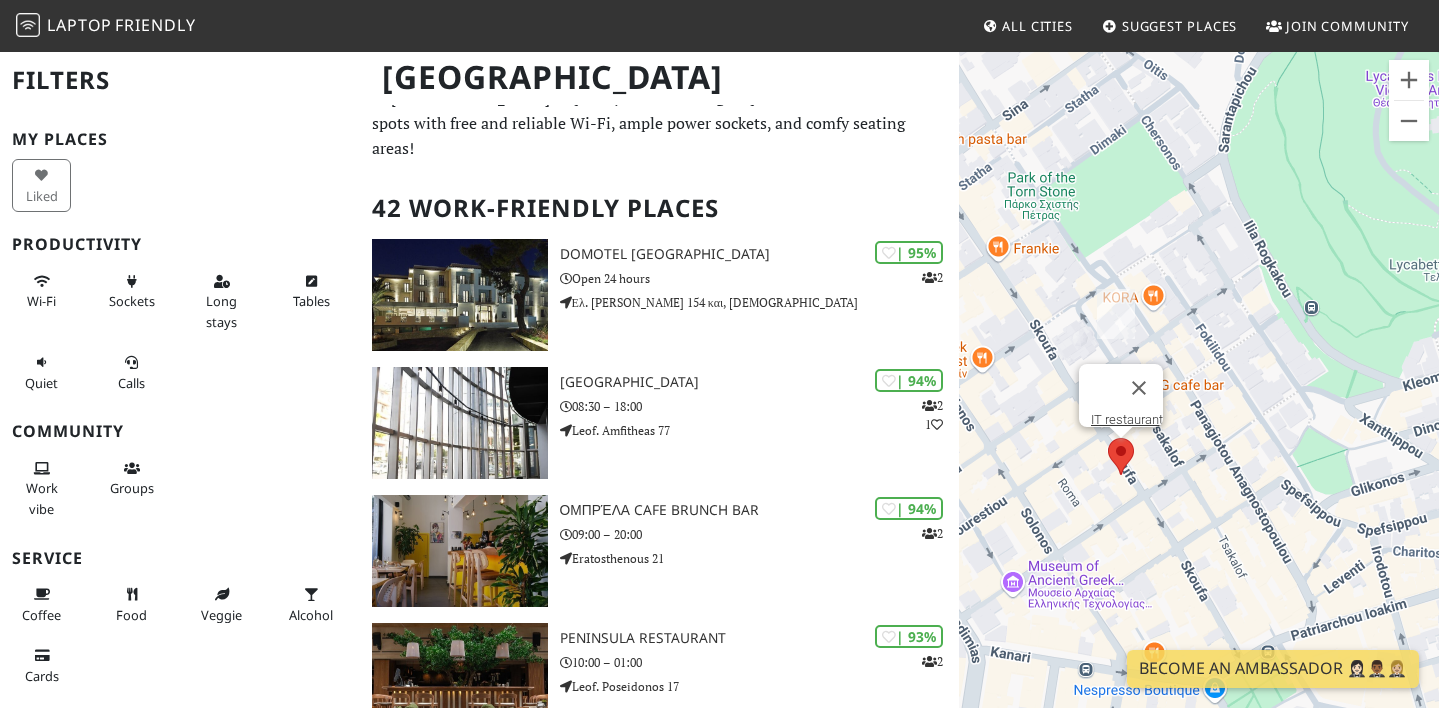 click at bounding box center [1108, 438] 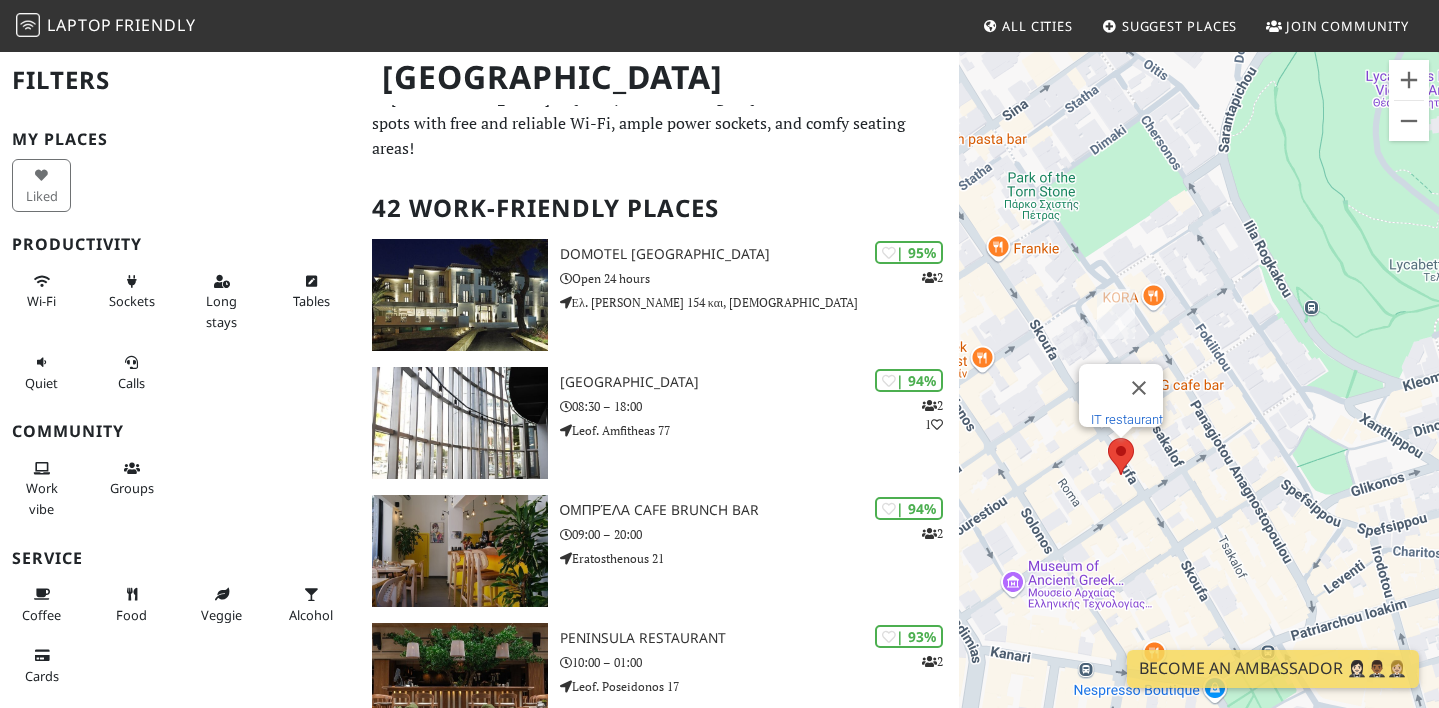 click on "IT restaurant" at bounding box center [1127, 419] 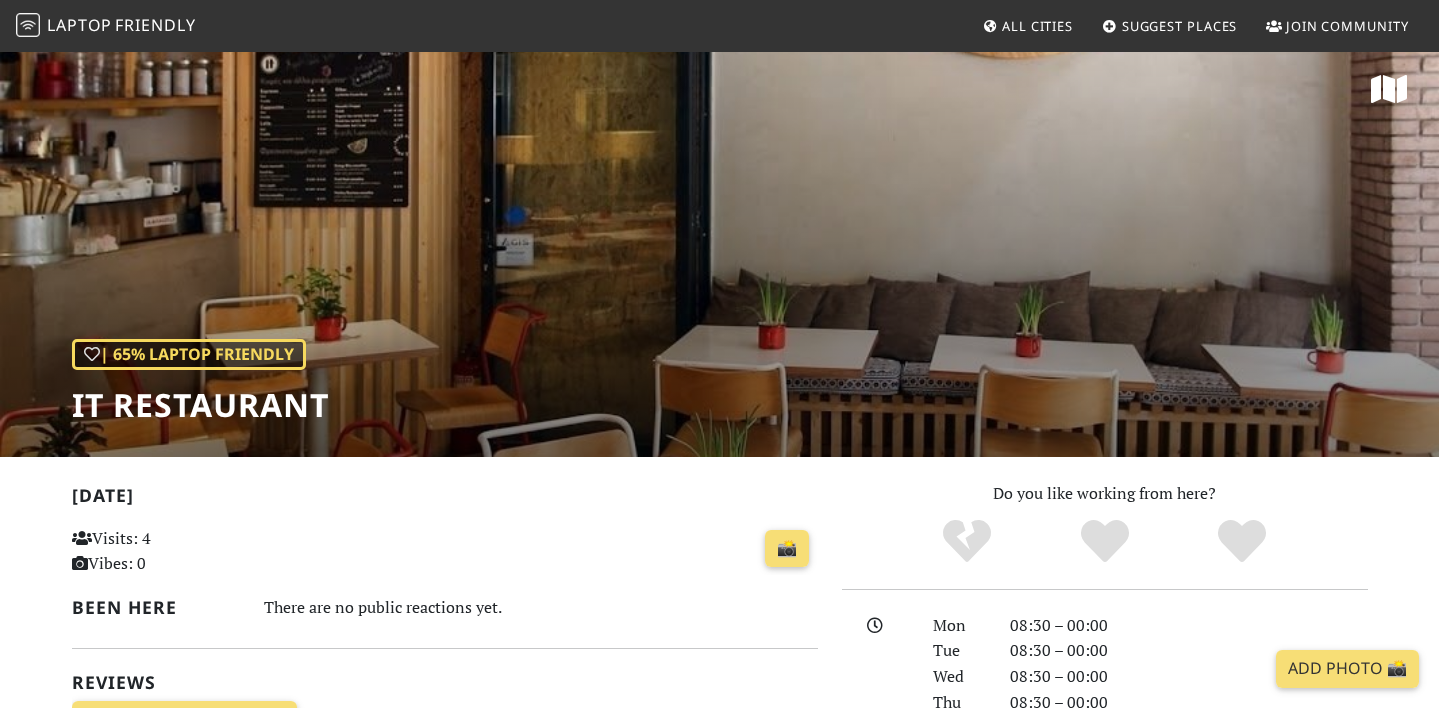 scroll, scrollTop: 3, scrollLeft: 0, axis: vertical 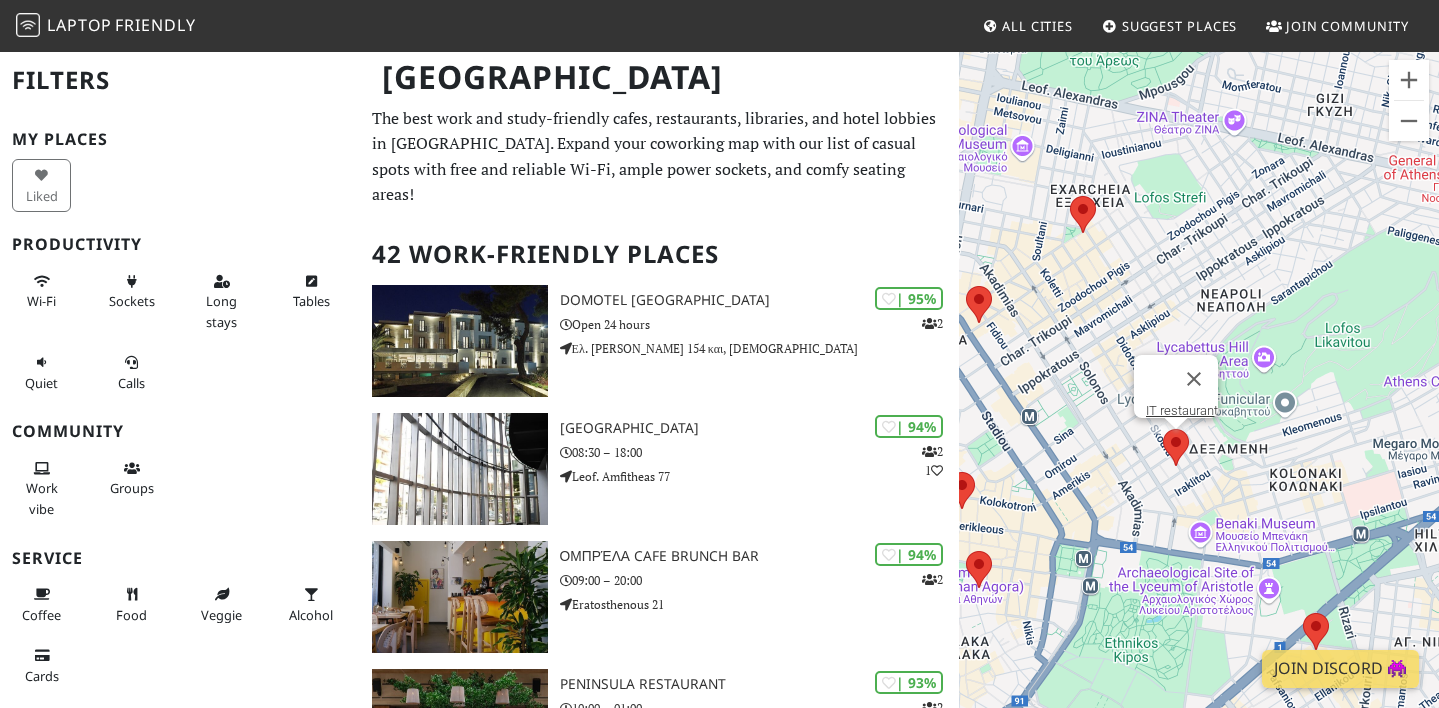 click at bounding box center (1163, 429) 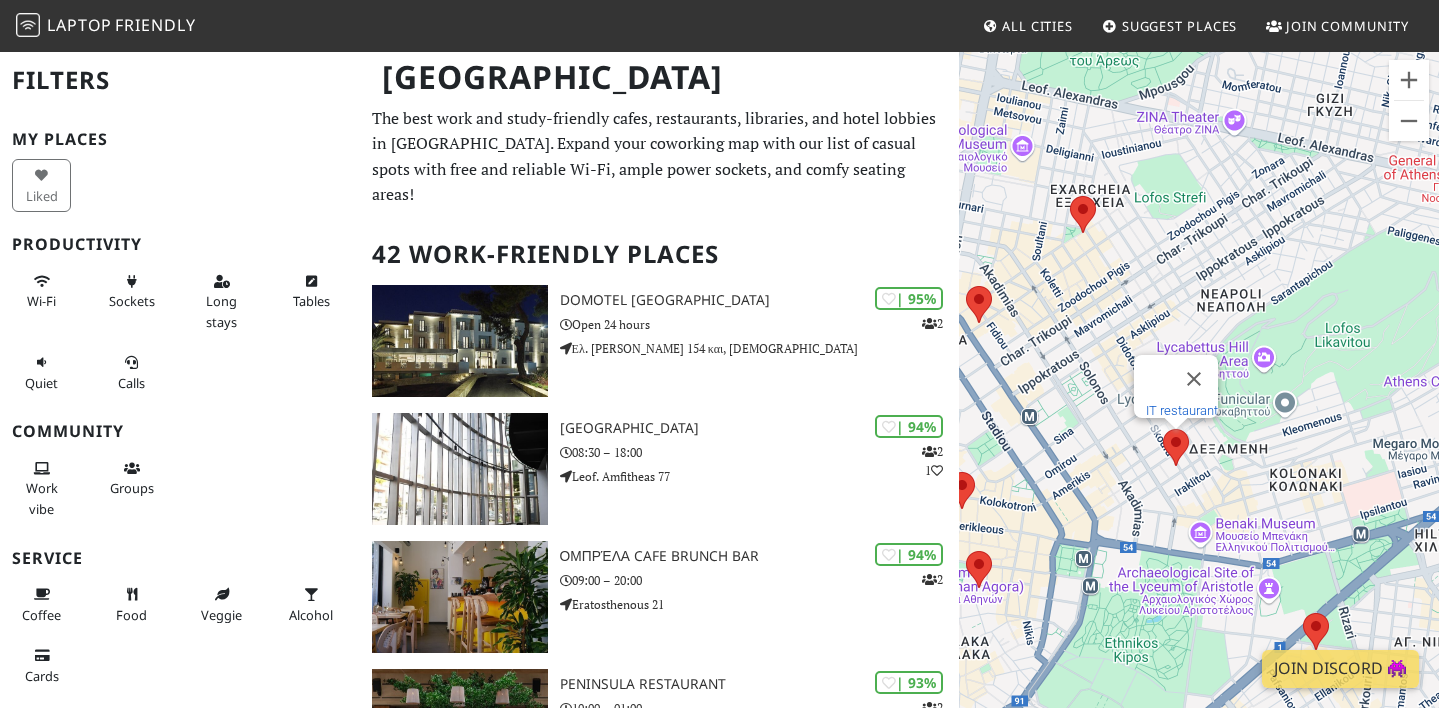 click on "IT restaurant" at bounding box center [1182, 410] 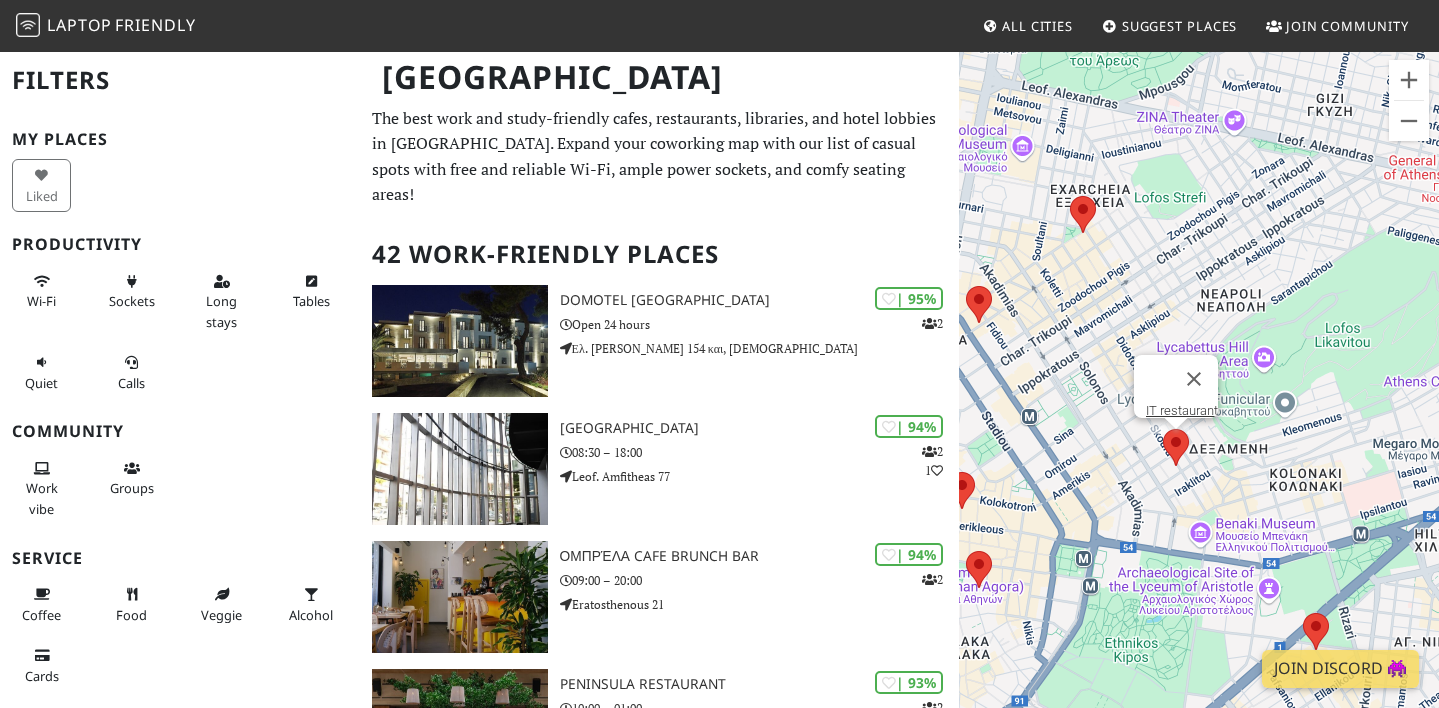click on "To navigate, press the arrow keys. IT restaurant" at bounding box center [1199, 404] 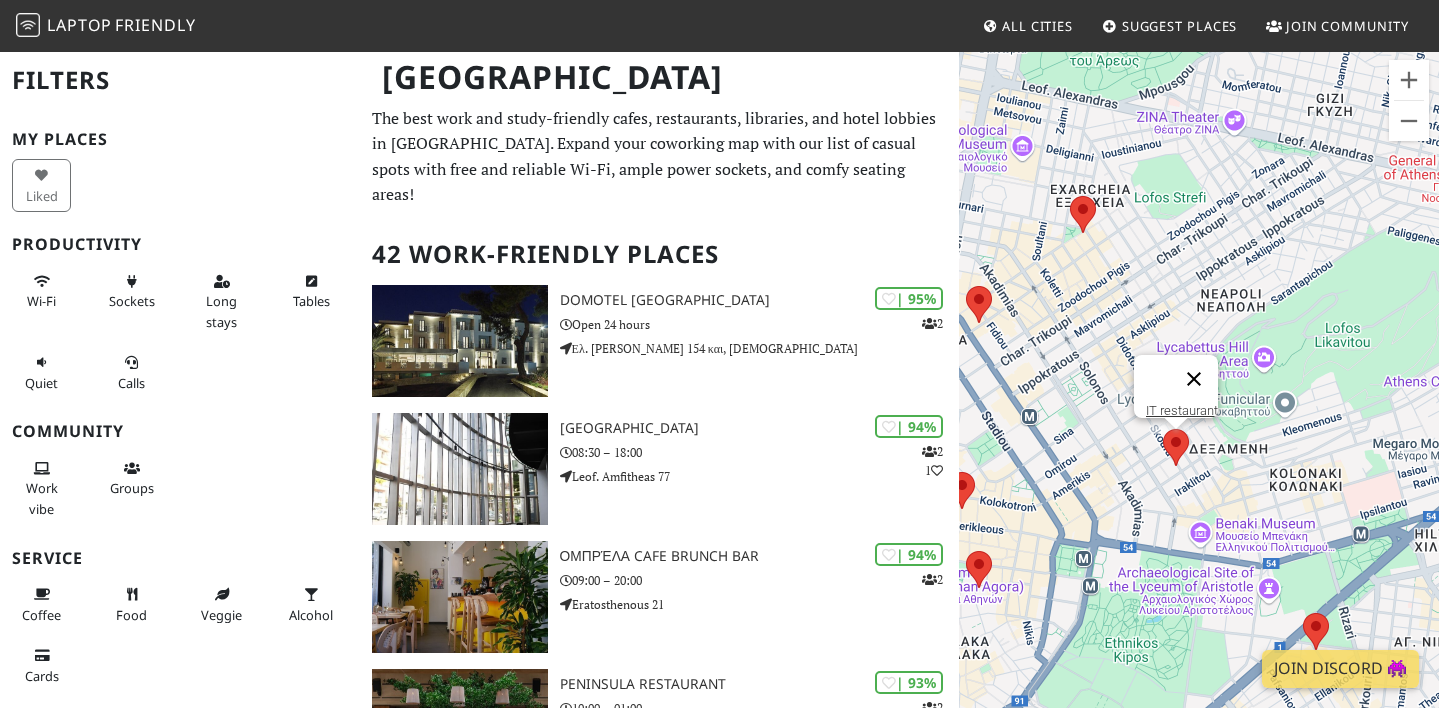 click at bounding box center (1194, 379) 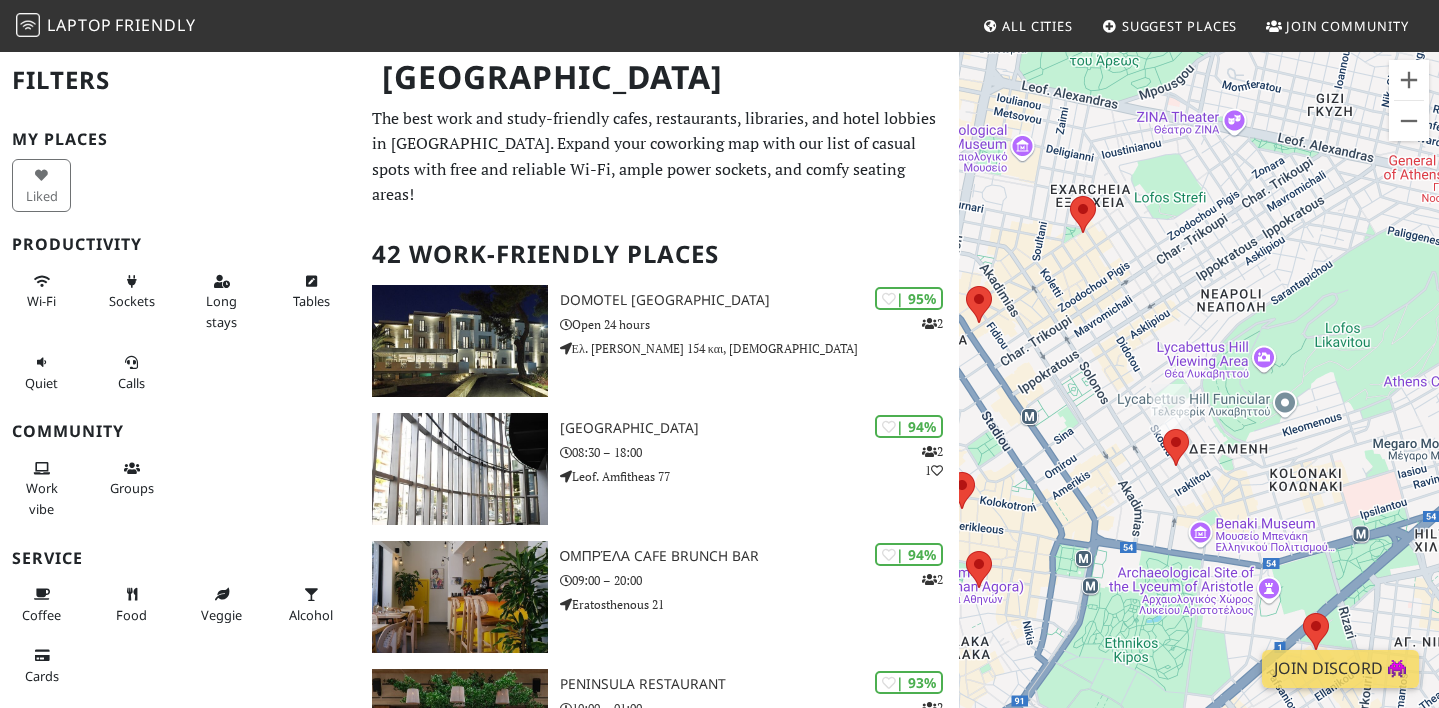 click at bounding box center [1170, 409] 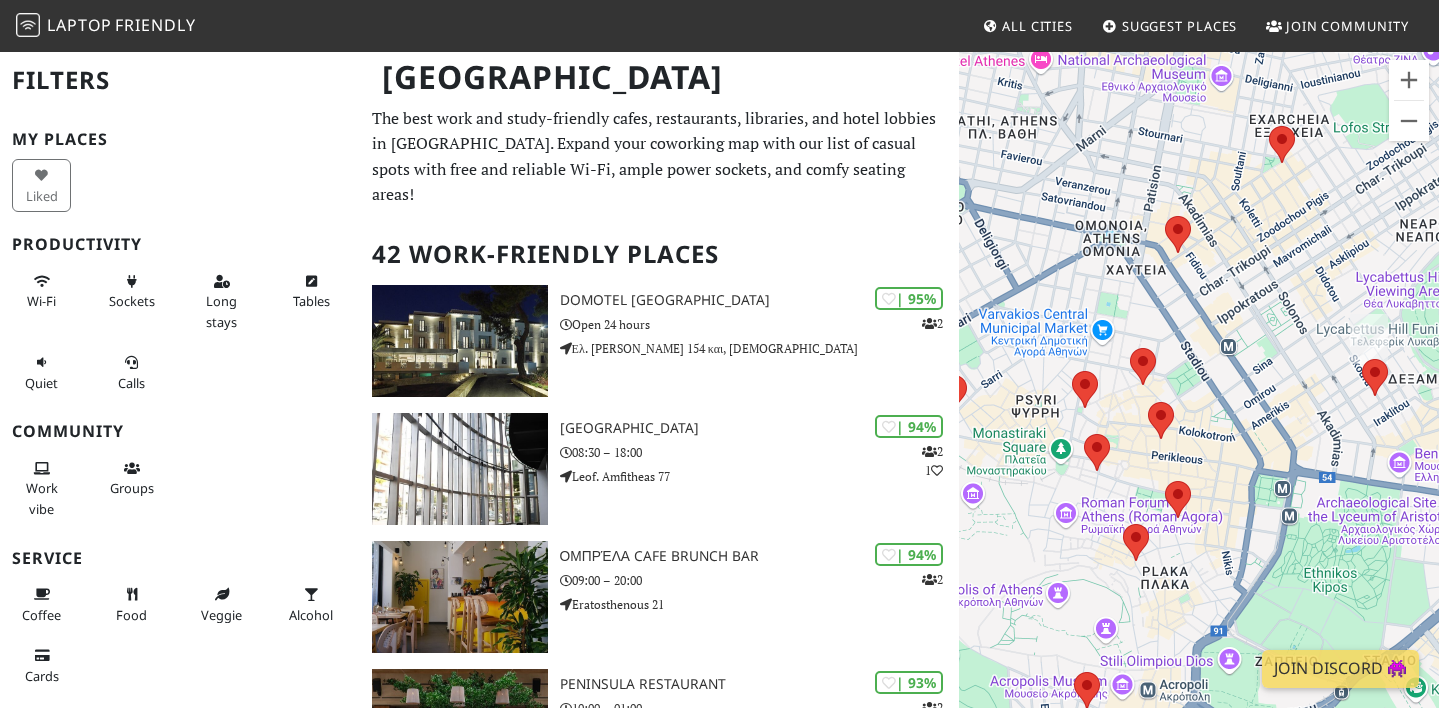 drag, startPoint x: 1204, startPoint y: 451, endPoint x: 1461, endPoint y: 343, distance: 278.7705 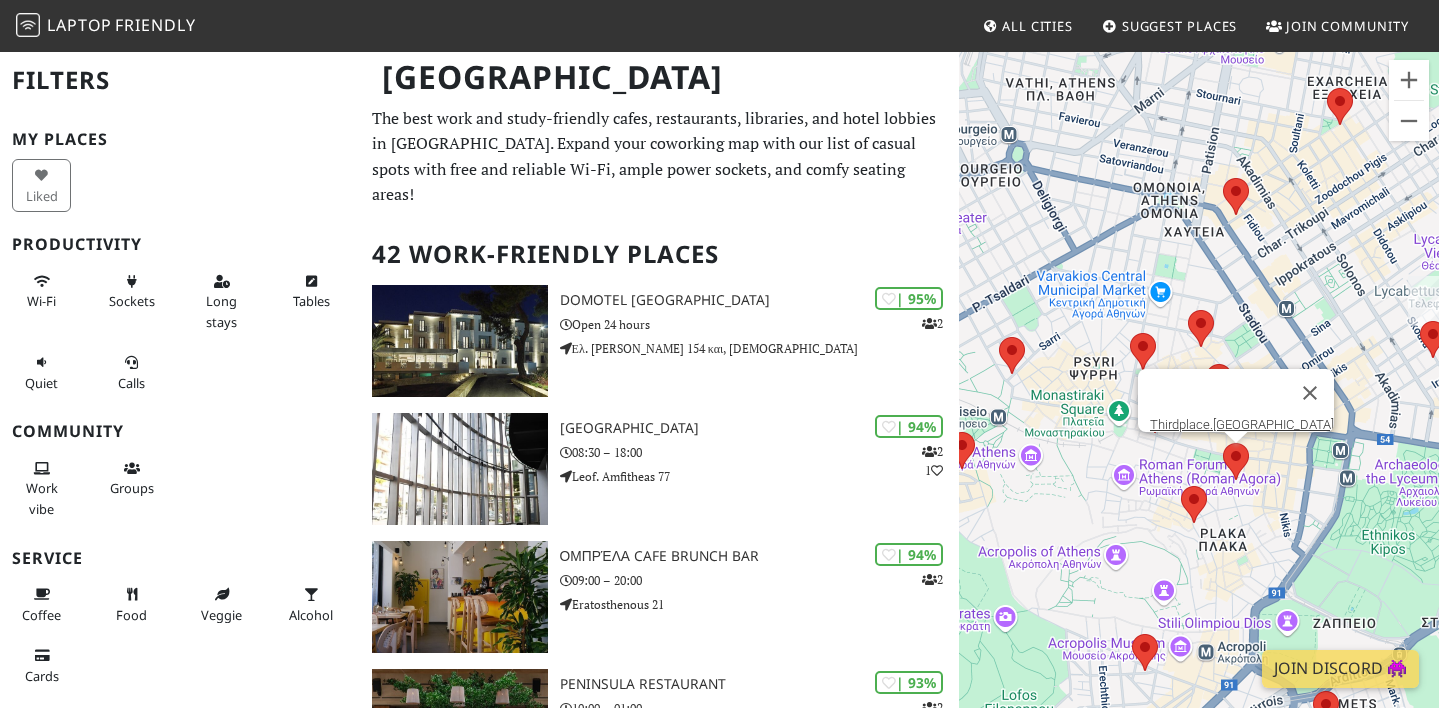 click at bounding box center [1223, 443] 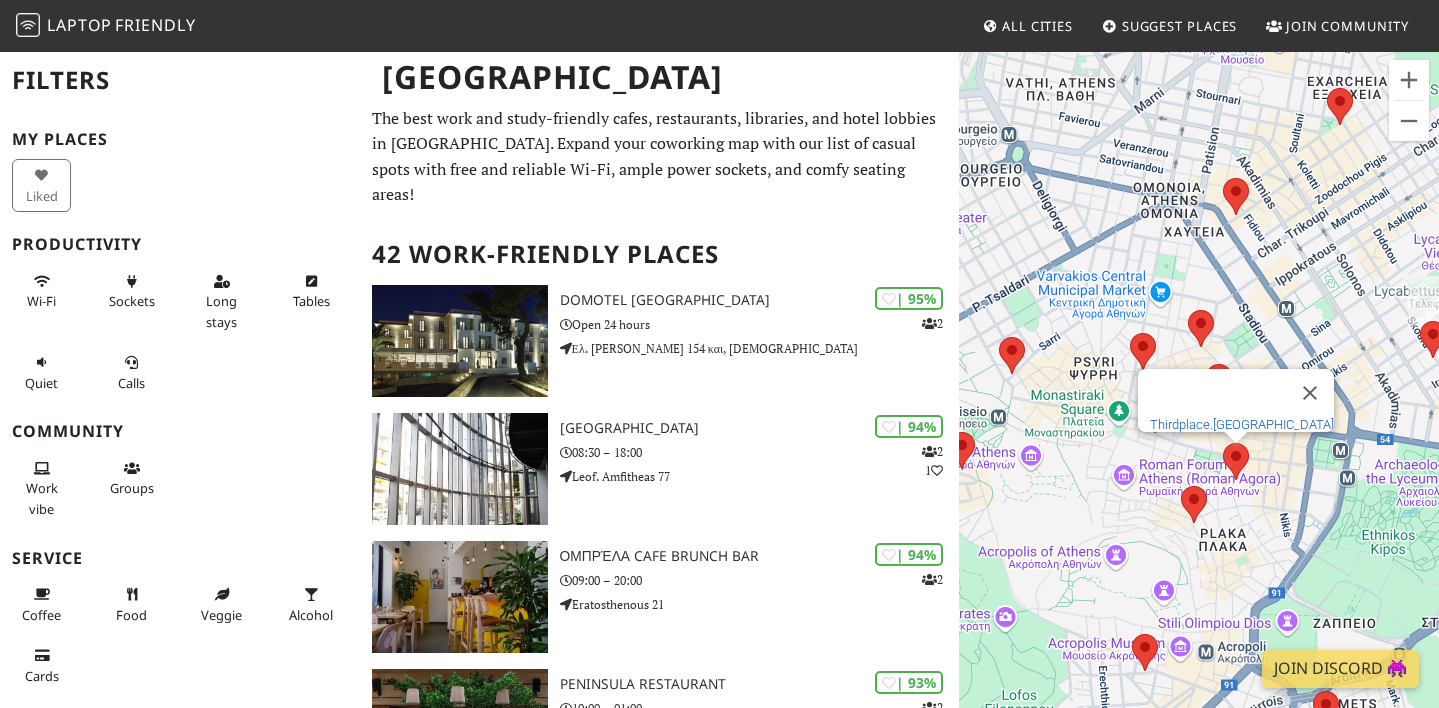 click on "Thirdplace.Athens" at bounding box center [1242, 424] 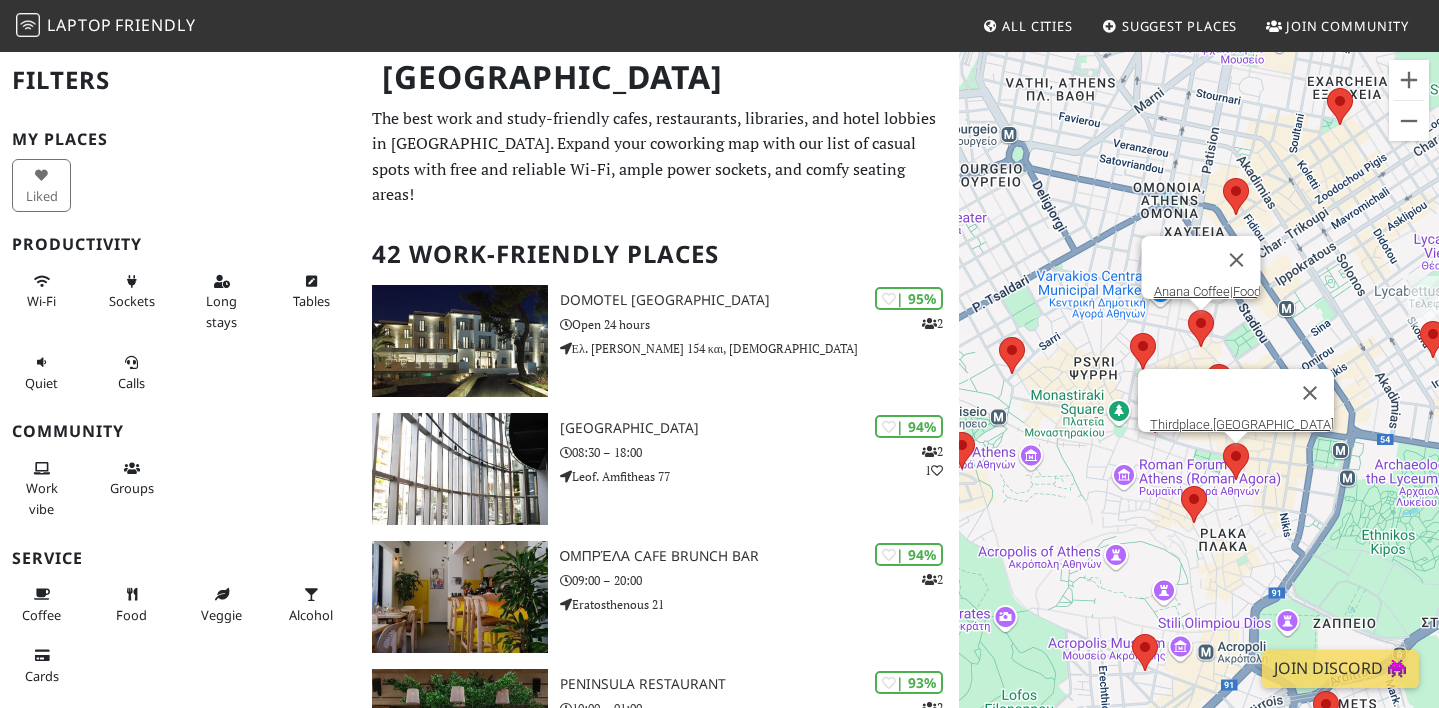 click at bounding box center [1188, 310] 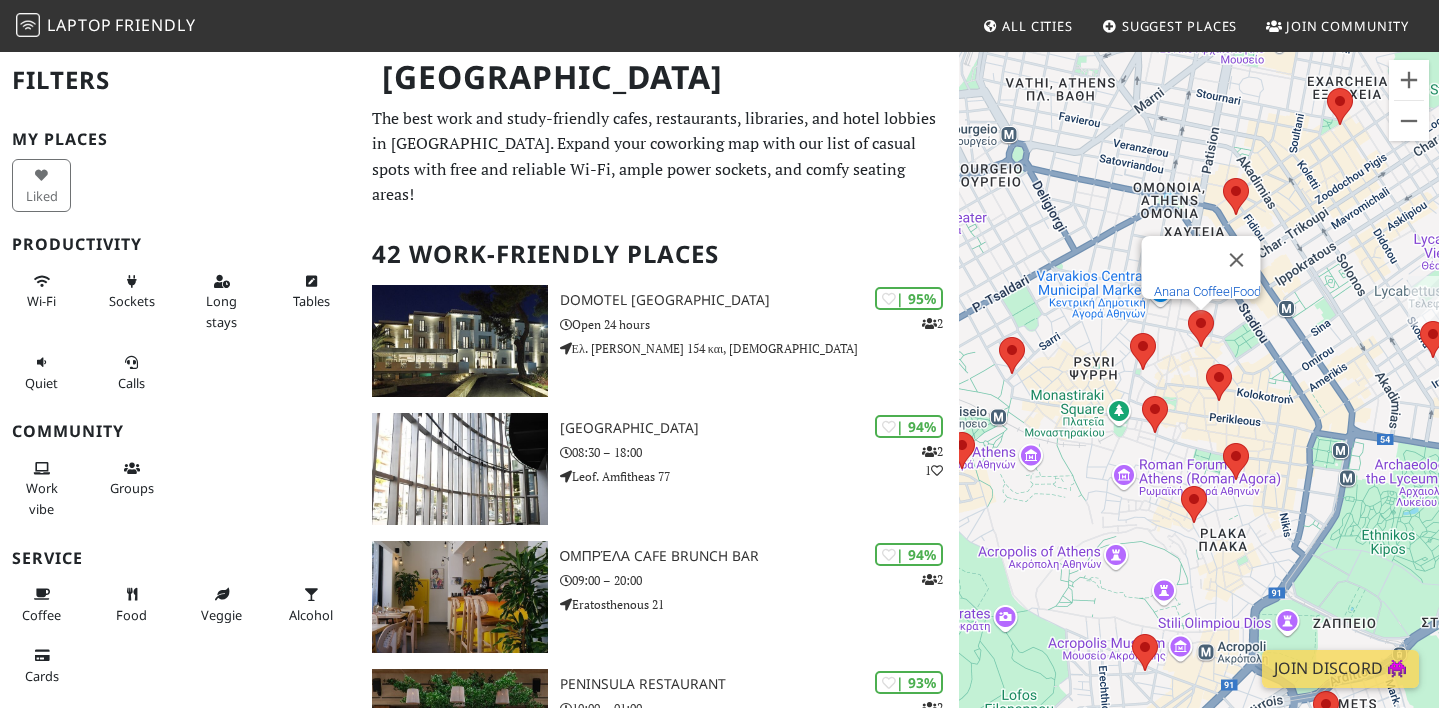 click on "Anana Coffee|Food" at bounding box center (1207, 291) 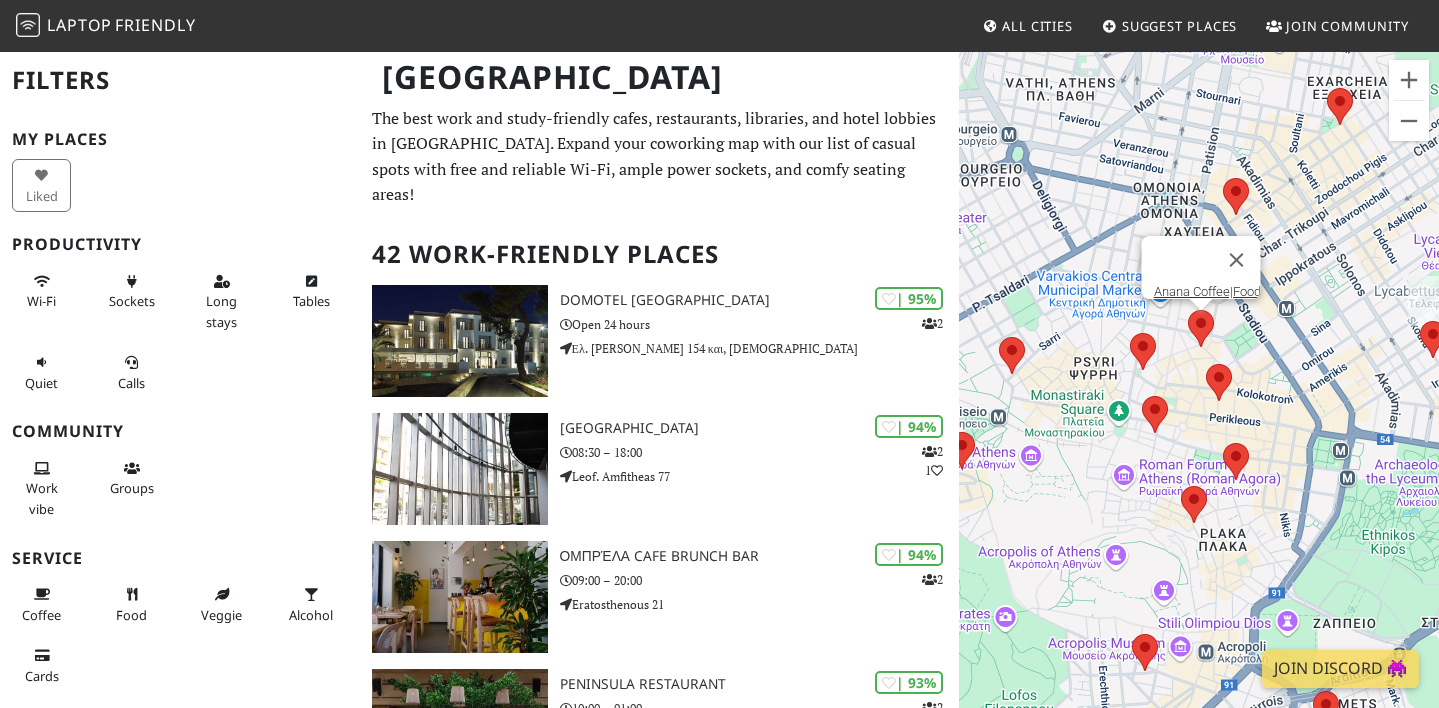 click on "To navigate, press the arrow keys. Anana Coffee|Food" at bounding box center (1199, 404) 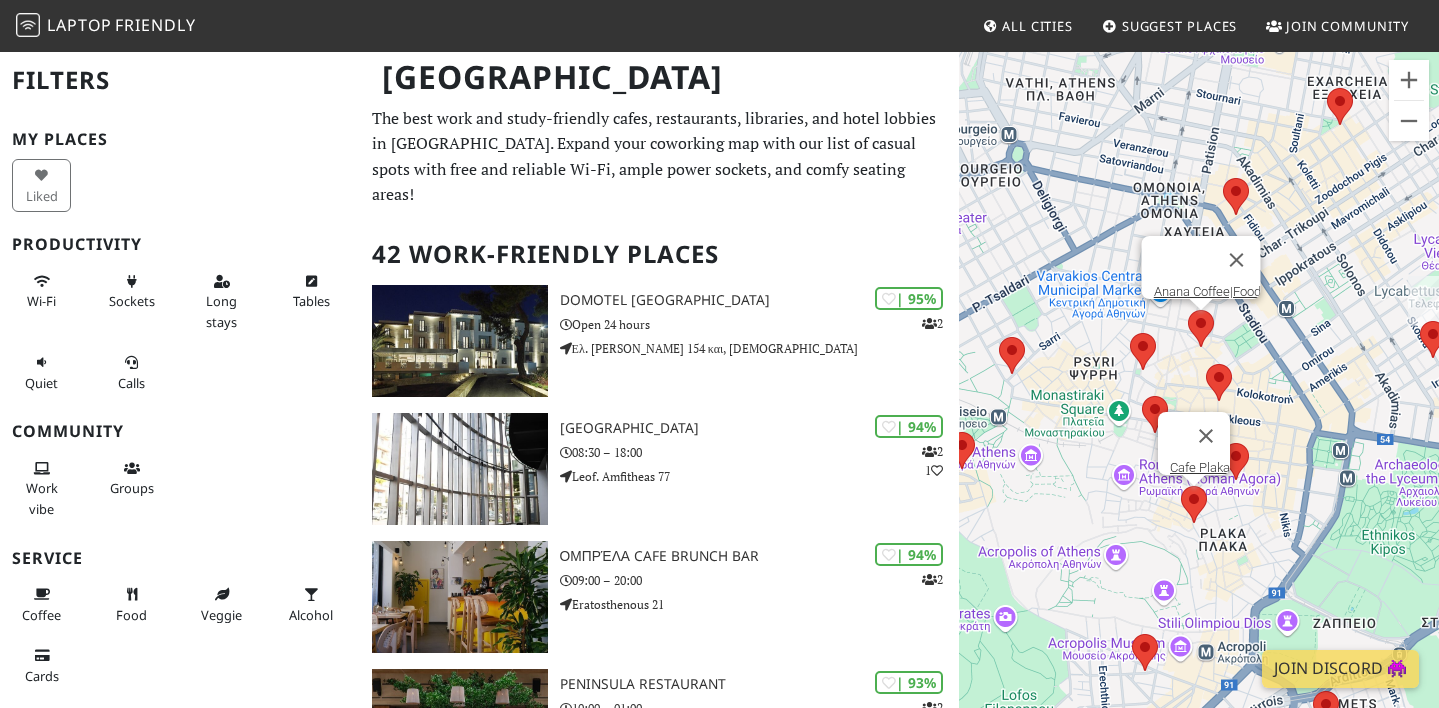 click at bounding box center [1181, 486] 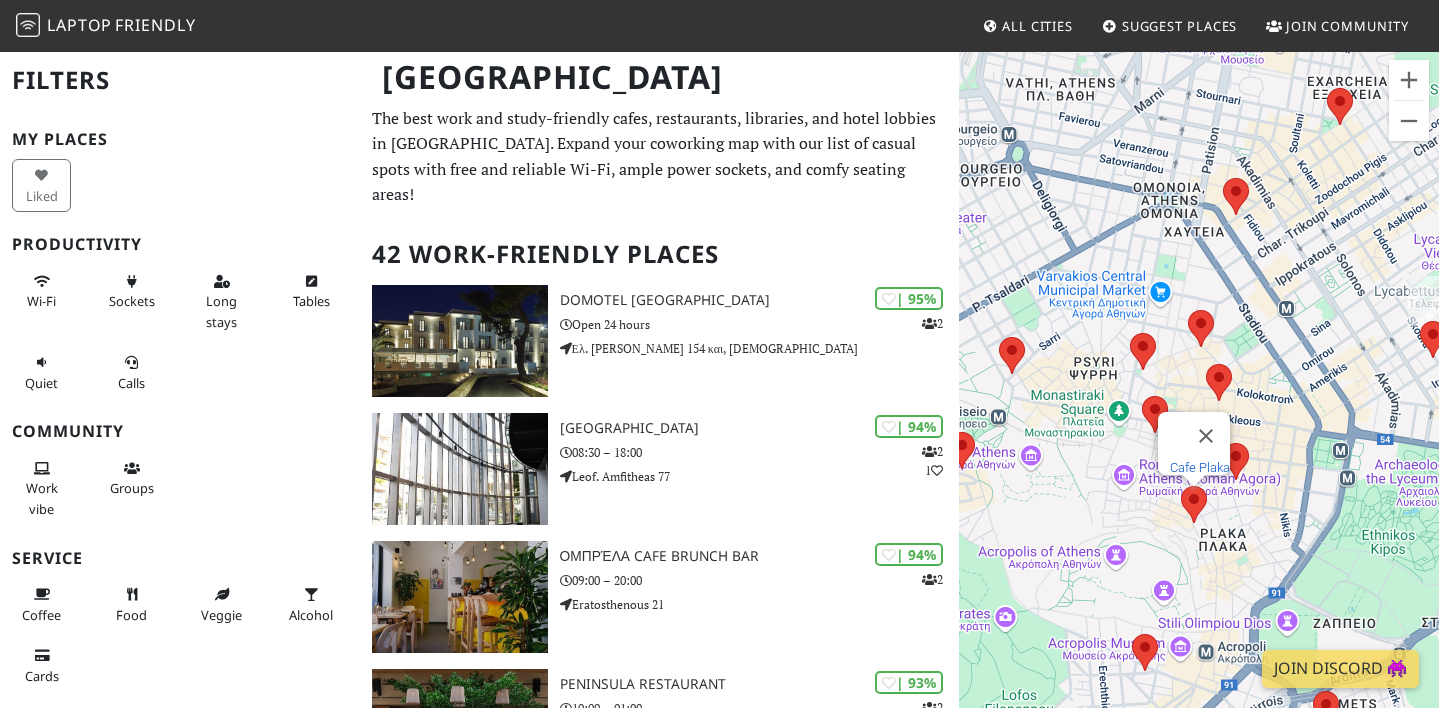 click on "Cafe Plaka" at bounding box center [1200, 467] 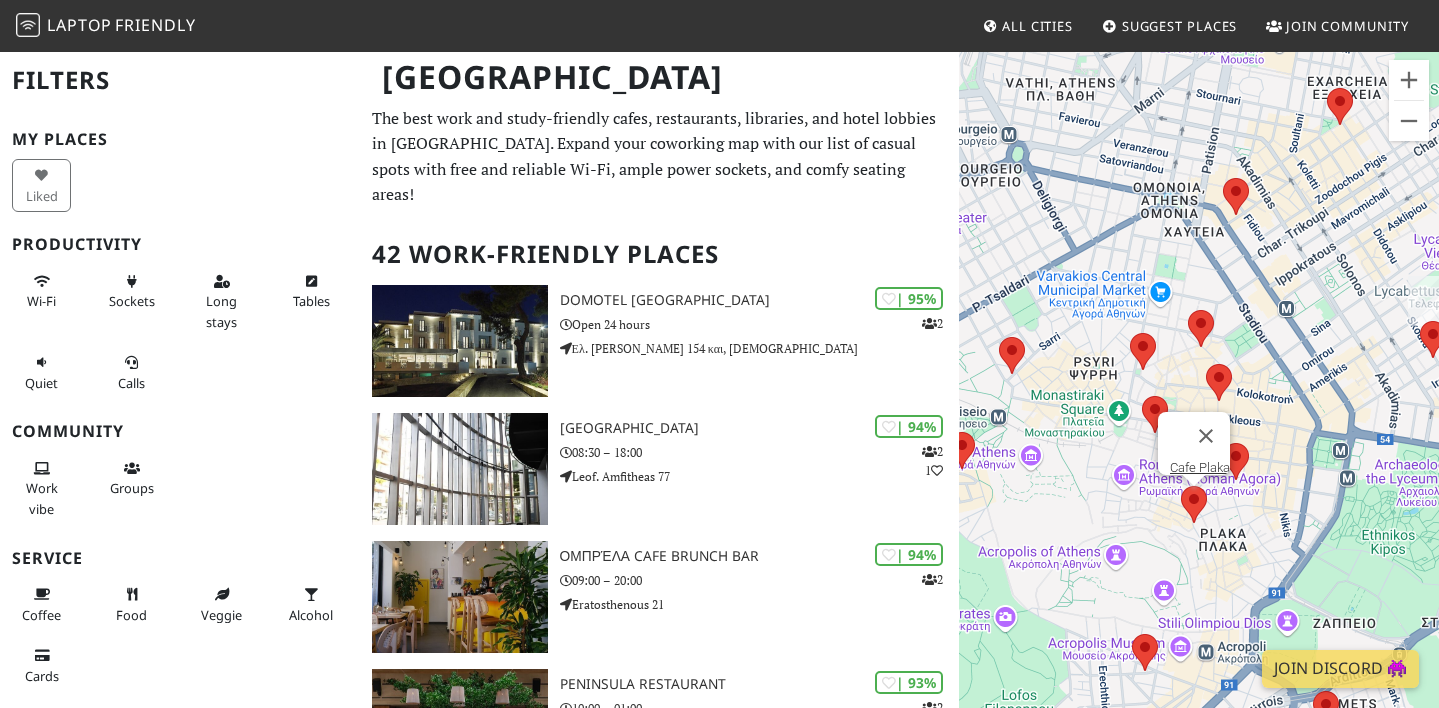 click at bounding box center (1145, 652) 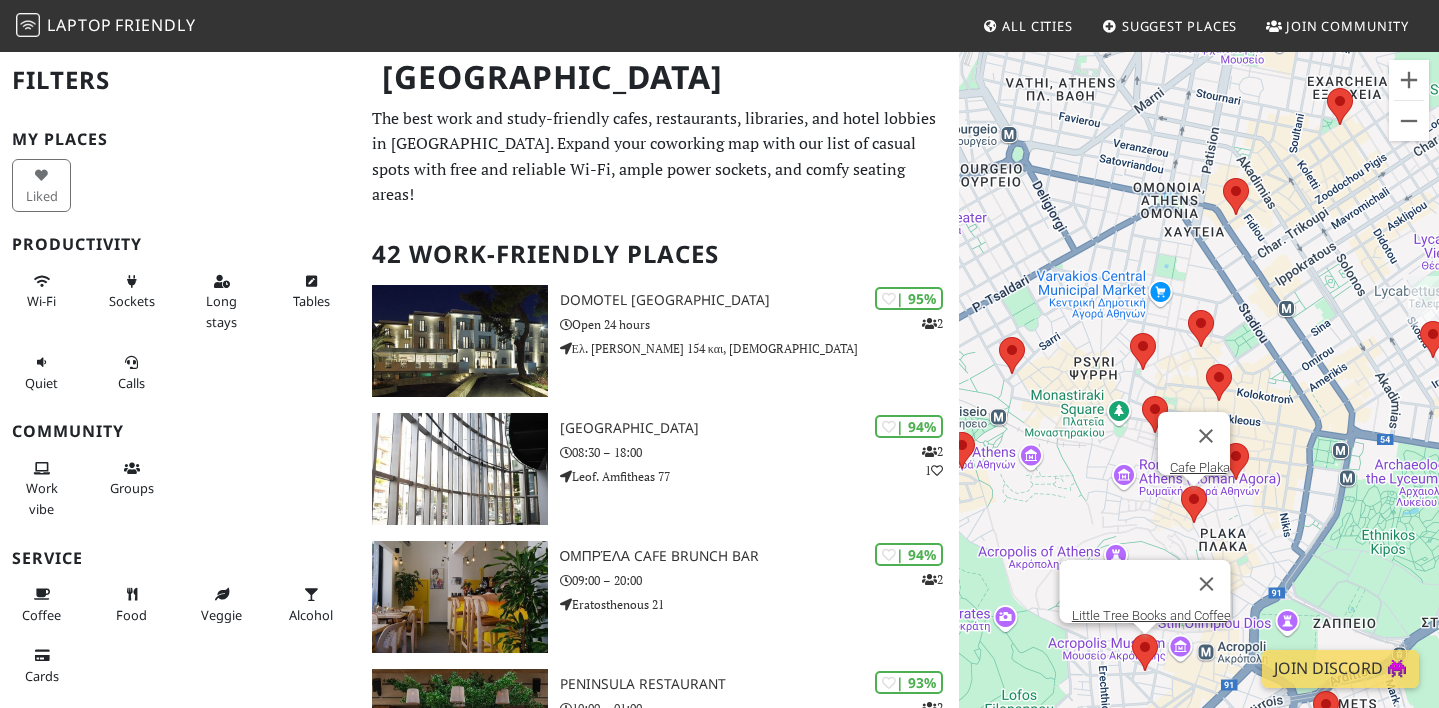 click at bounding box center (1132, 634) 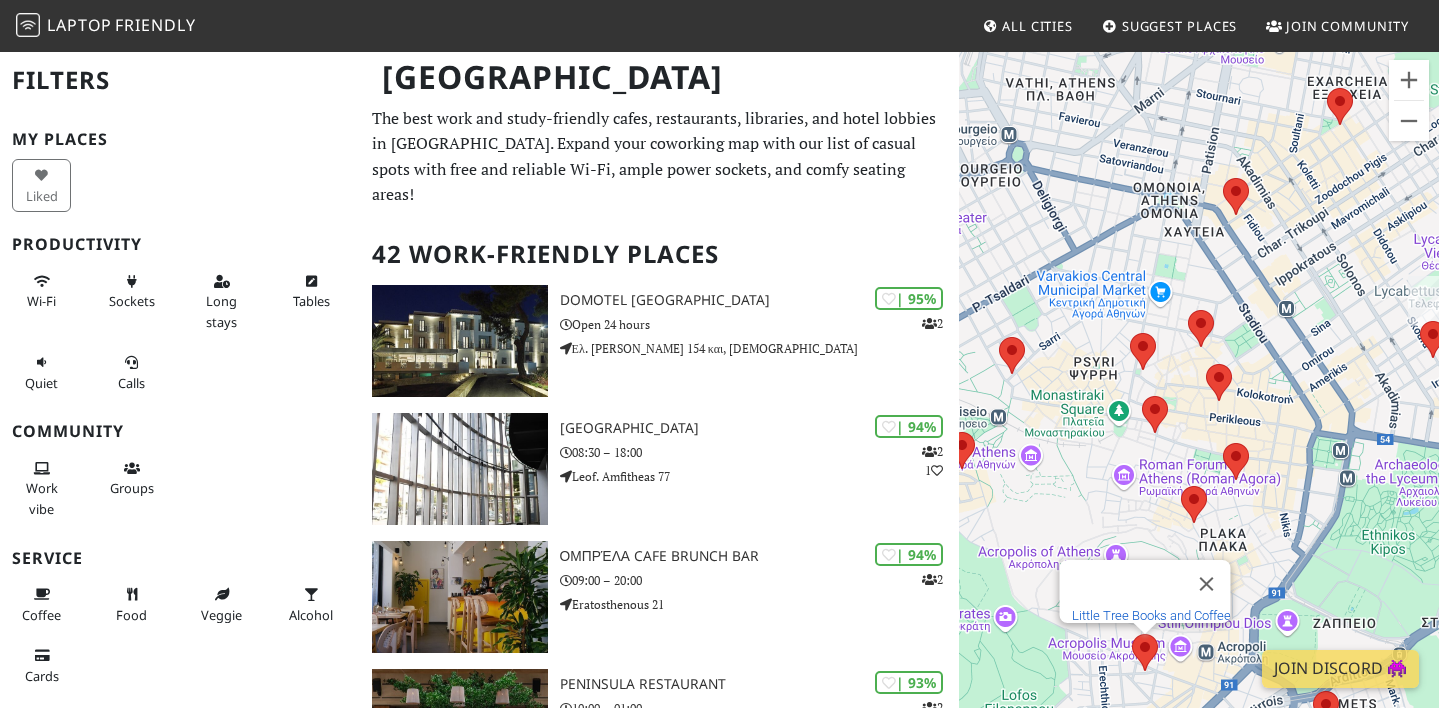 click on "Little Tree Books and Coffee" at bounding box center (1151, 615) 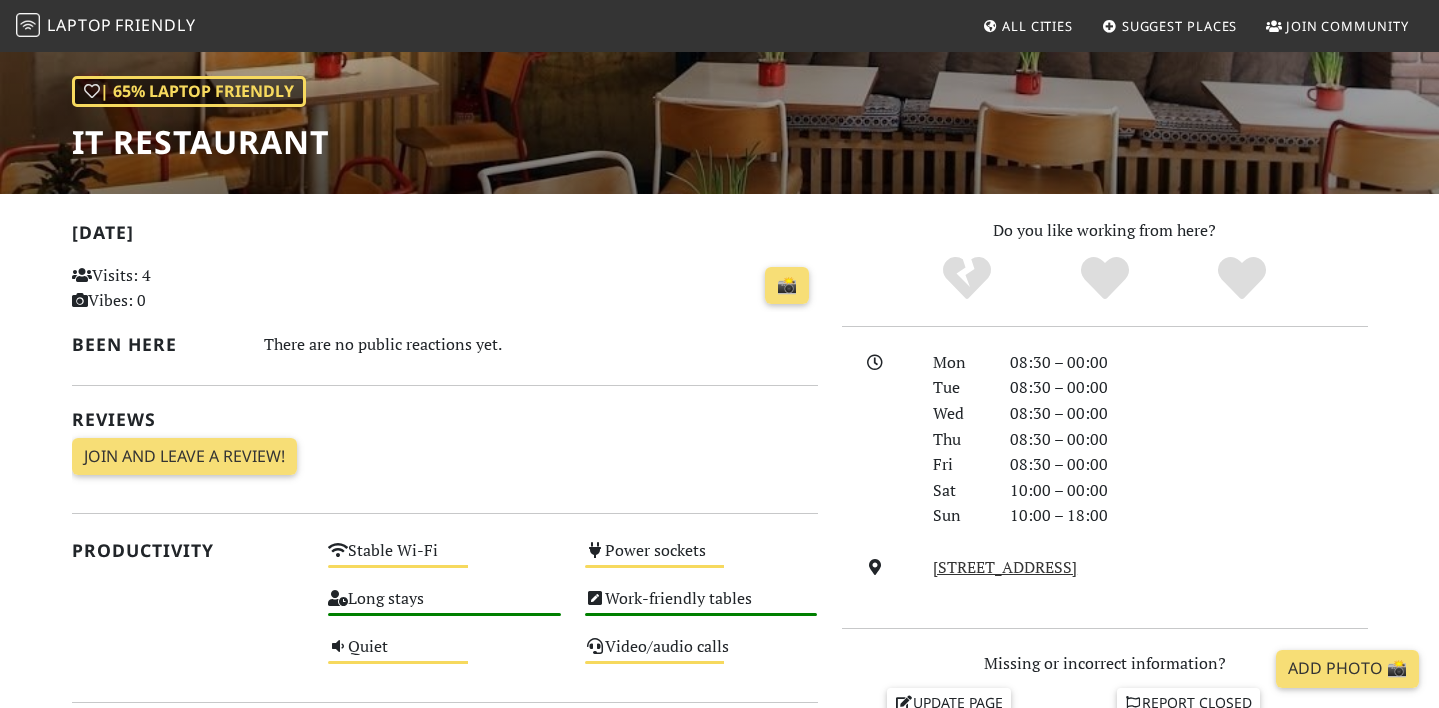 scroll, scrollTop: 0, scrollLeft: 0, axis: both 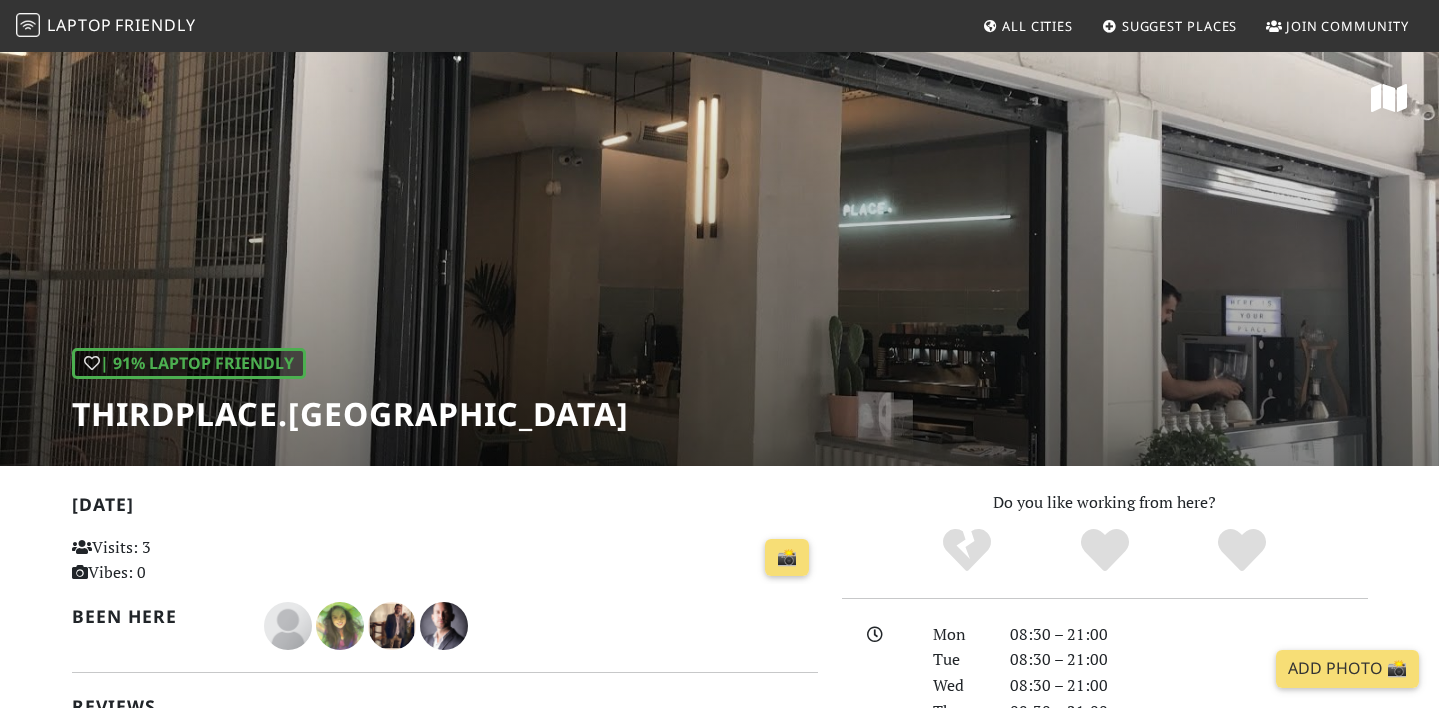 click on "Thirdplace.[GEOGRAPHIC_DATA]" at bounding box center (350, 414) 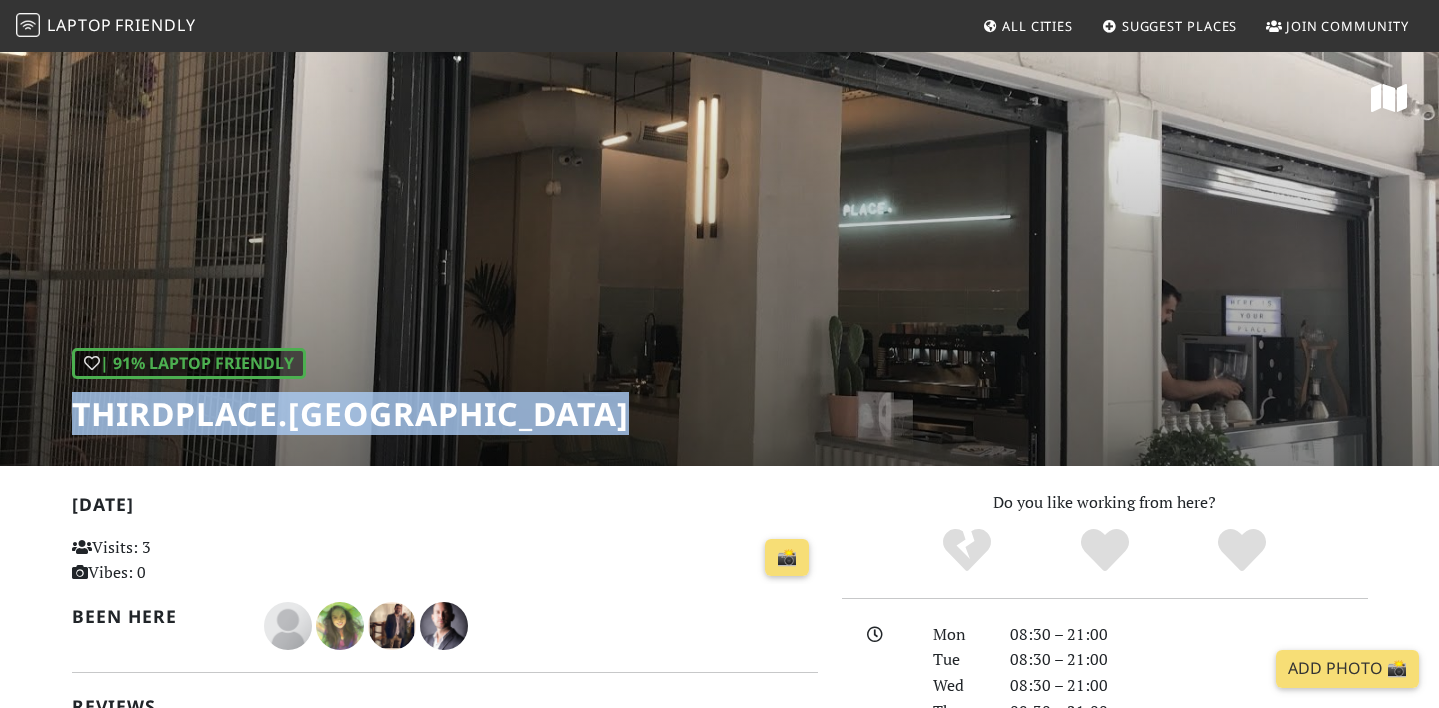 click on "Thirdplace.[GEOGRAPHIC_DATA]" at bounding box center (350, 414) 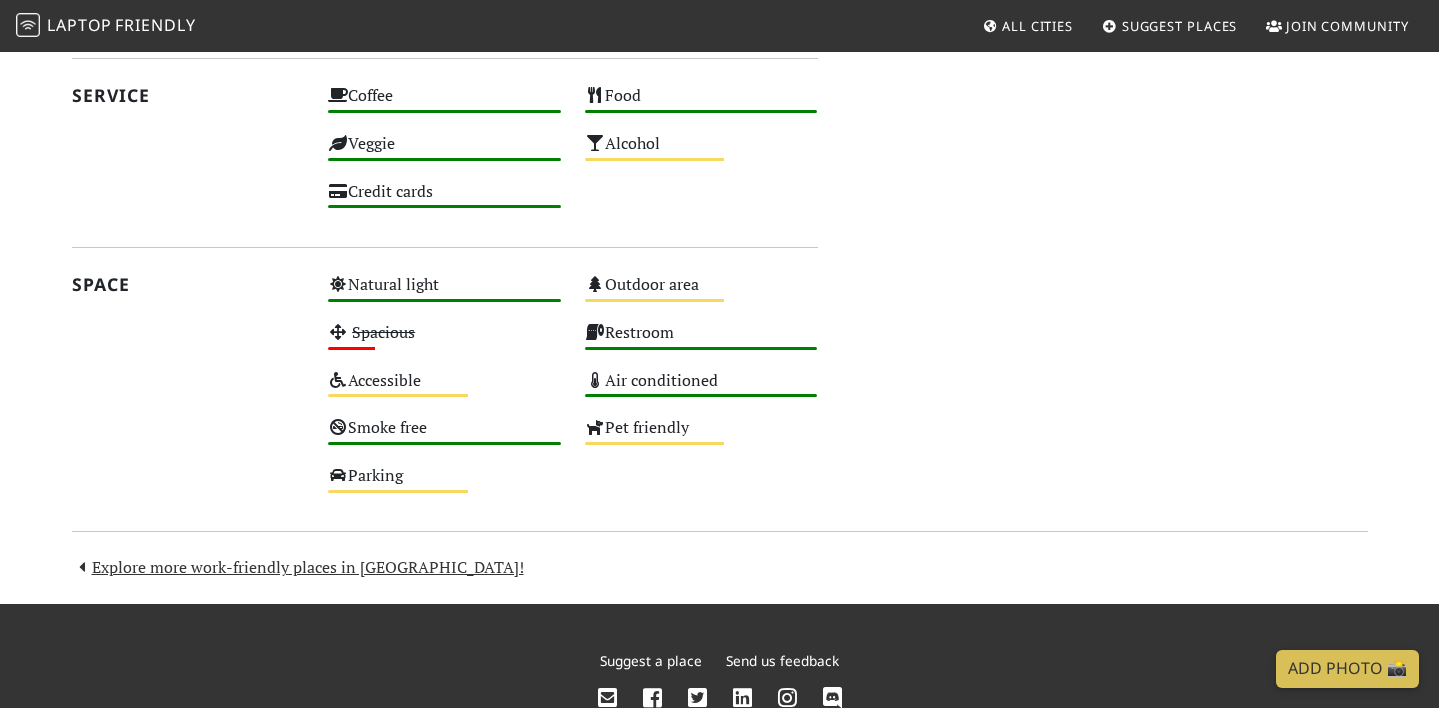 scroll, scrollTop: 1196, scrollLeft: 0, axis: vertical 